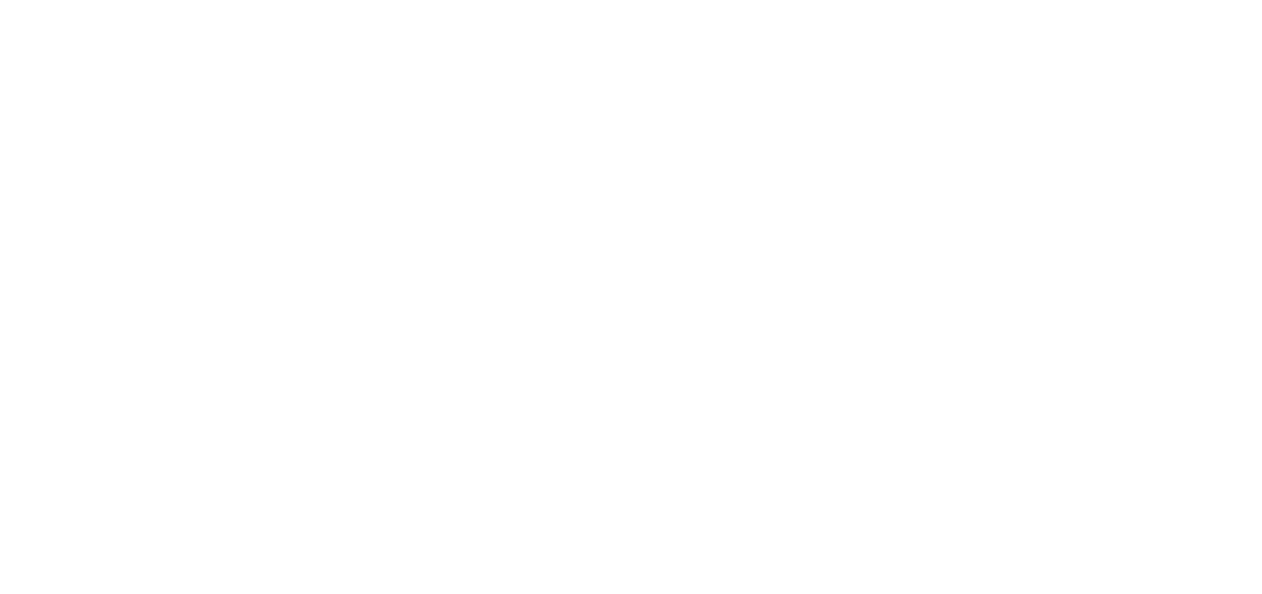 scroll, scrollTop: 0, scrollLeft: 0, axis: both 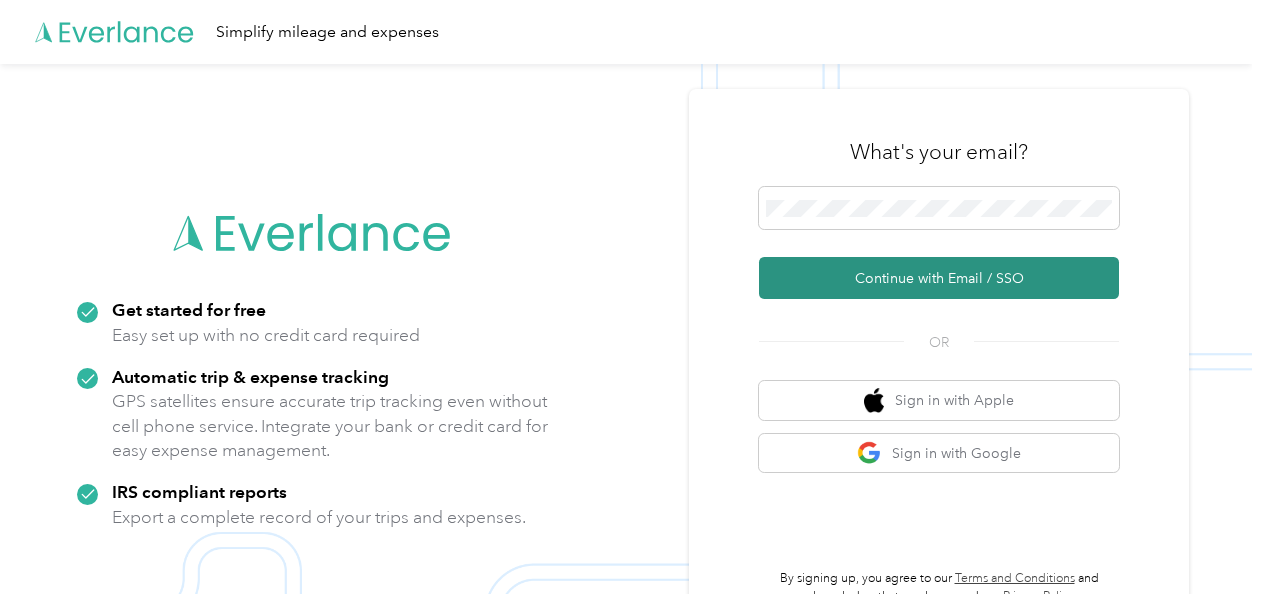 click on "Continue with Email / SSO" at bounding box center [939, 278] 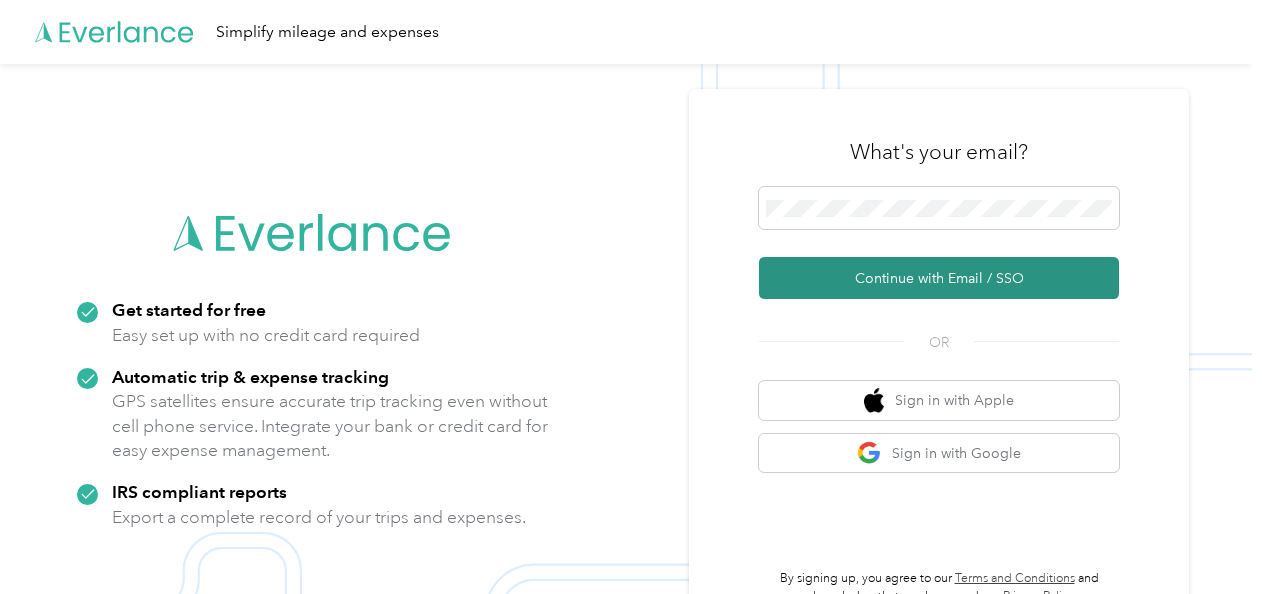 click on "Continue with Email / SSO" at bounding box center [939, 278] 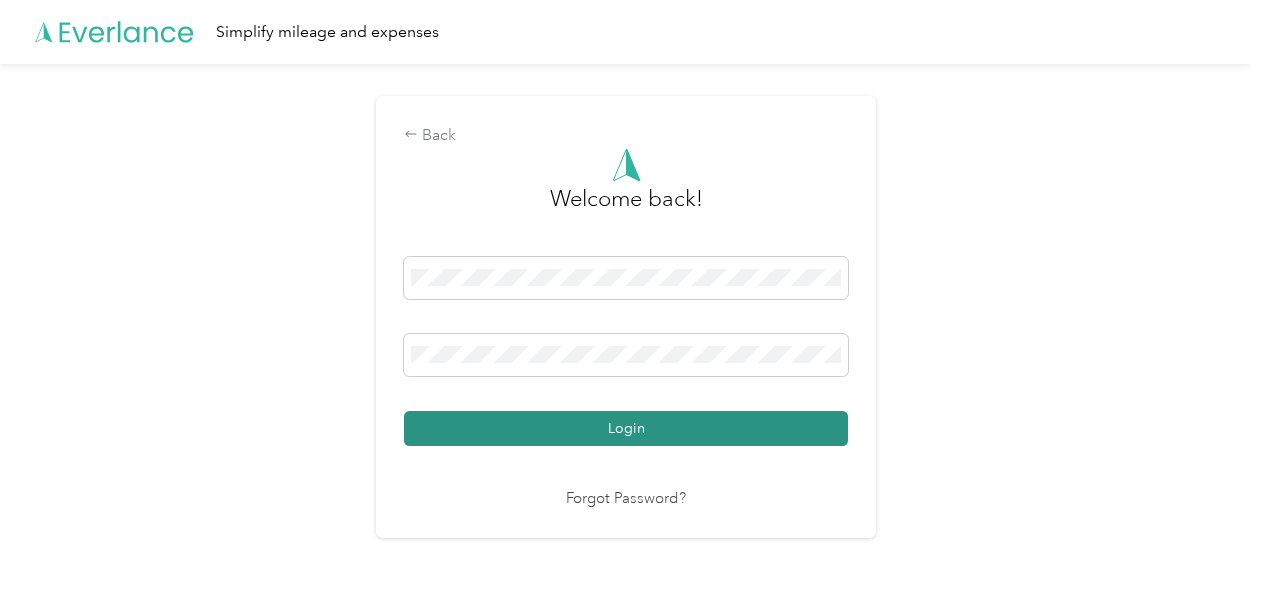 click on "Login" at bounding box center (626, 428) 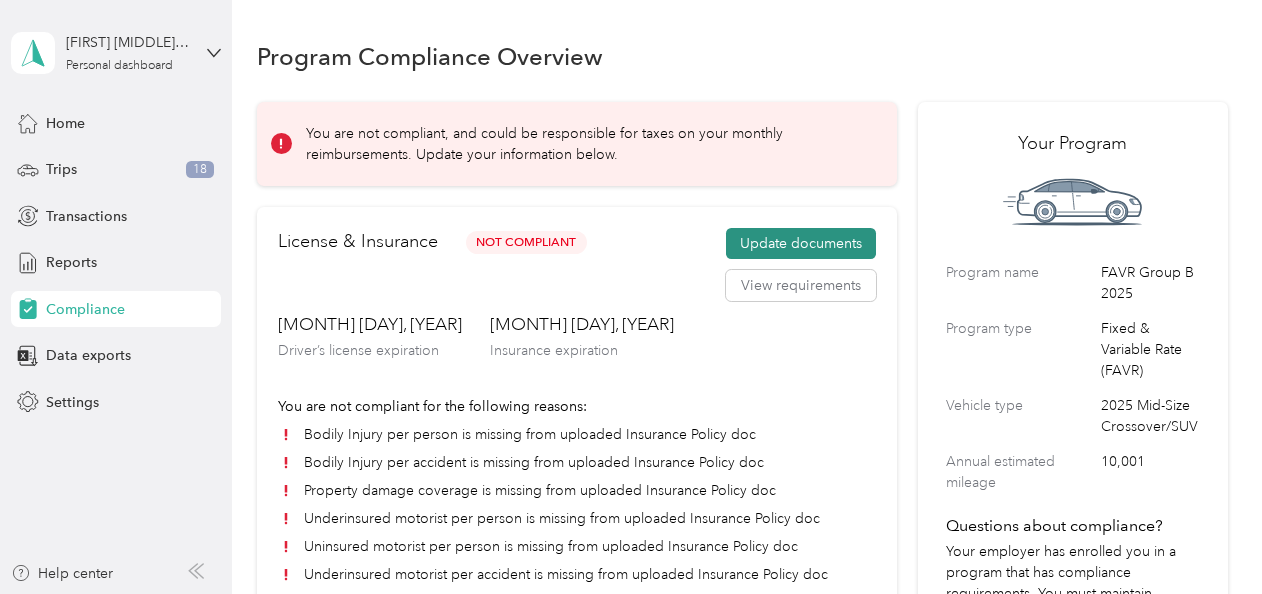 click on "Update documents" at bounding box center (801, 244) 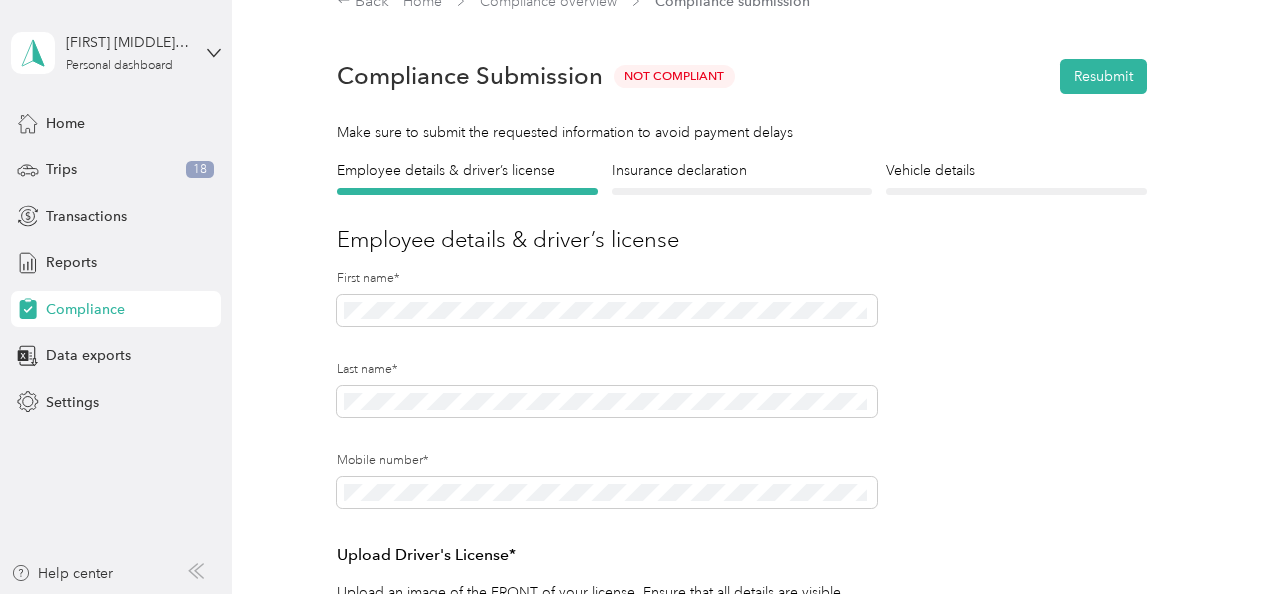 scroll, scrollTop: 30, scrollLeft: 0, axis: vertical 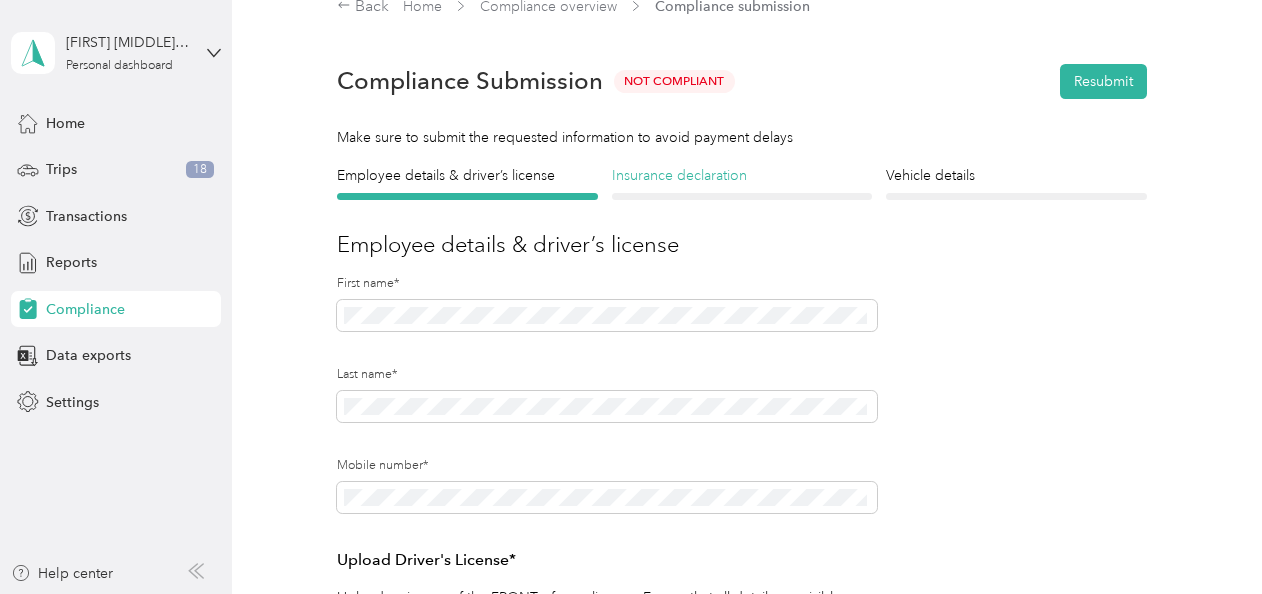 click on "Insurance declaration" at bounding box center (742, 175) 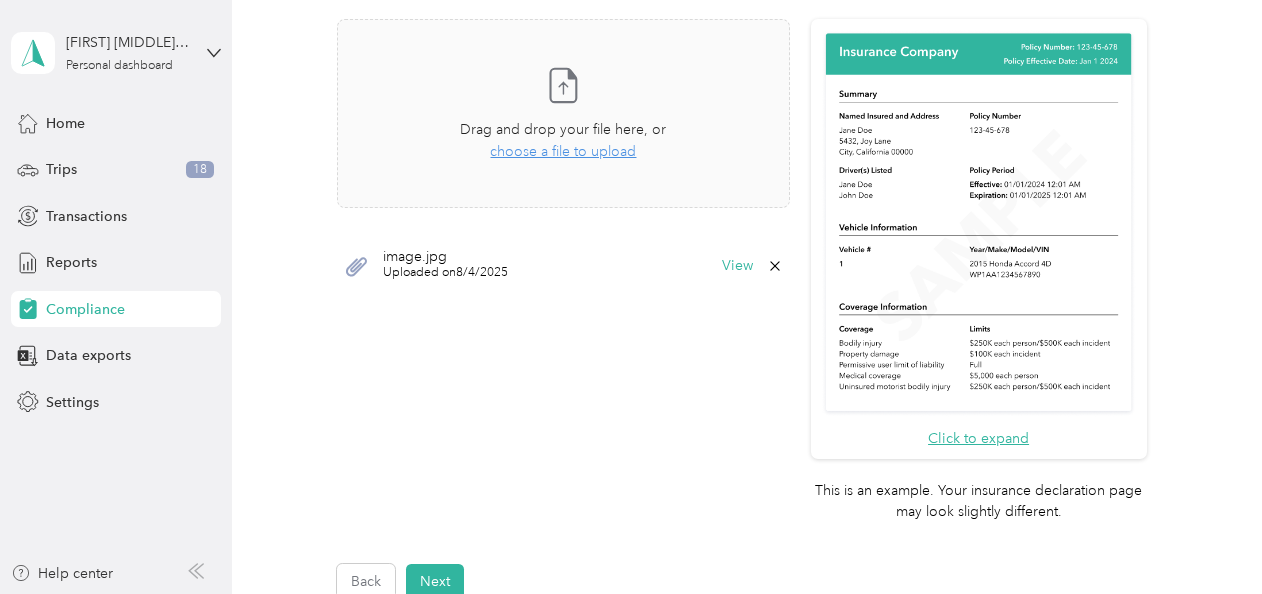 scroll, scrollTop: 416, scrollLeft: 0, axis: vertical 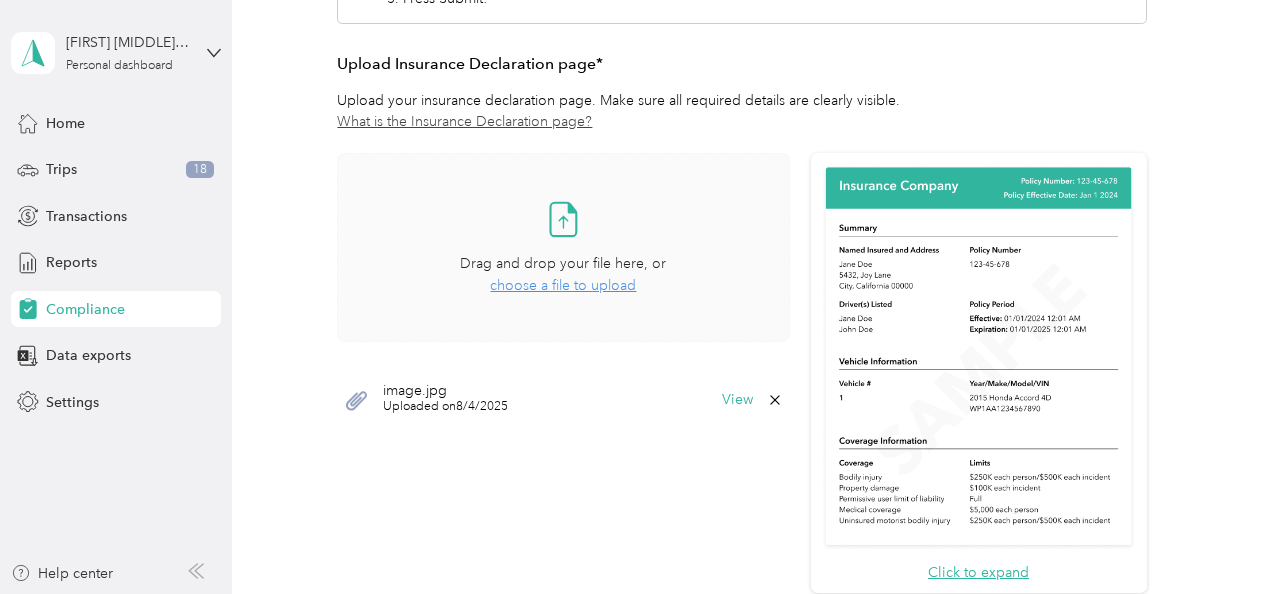 click on "choose a file to upload" at bounding box center [563, 285] 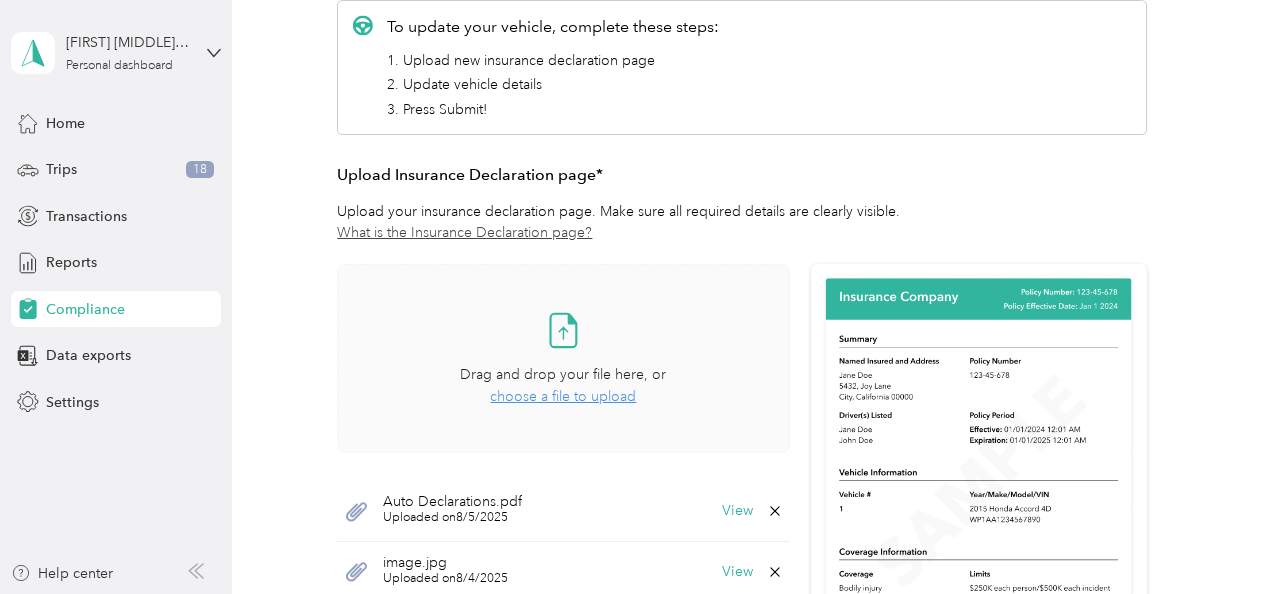 scroll, scrollTop: 412, scrollLeft: 0, axis: vertical 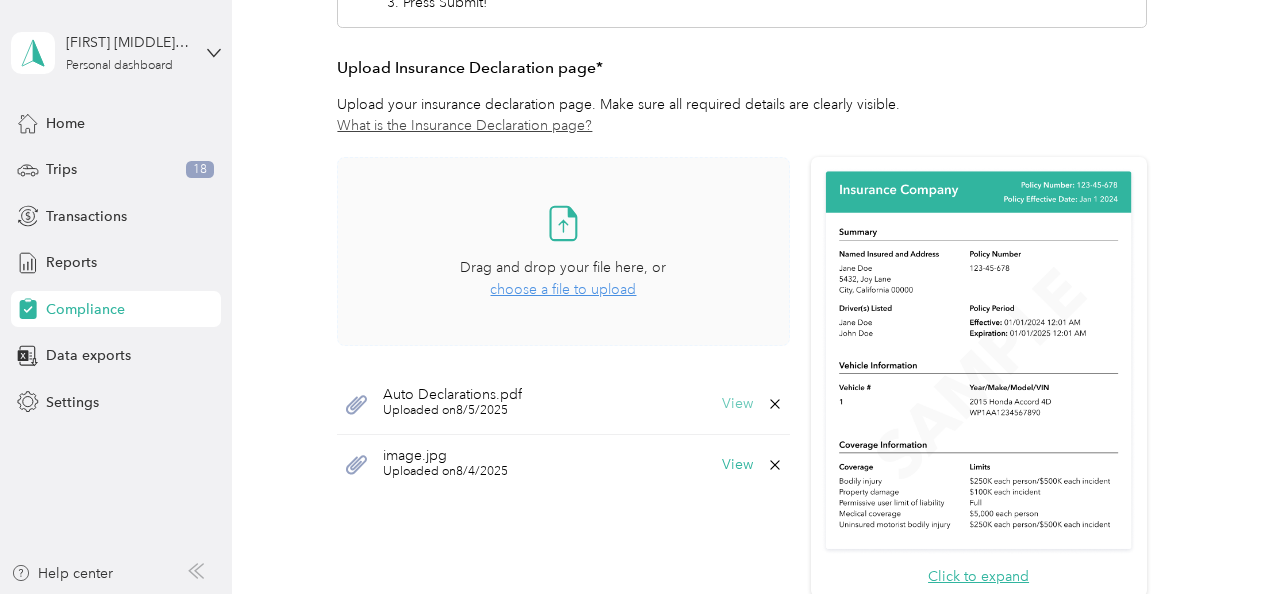click on "View" at bounding box center (737, 404) 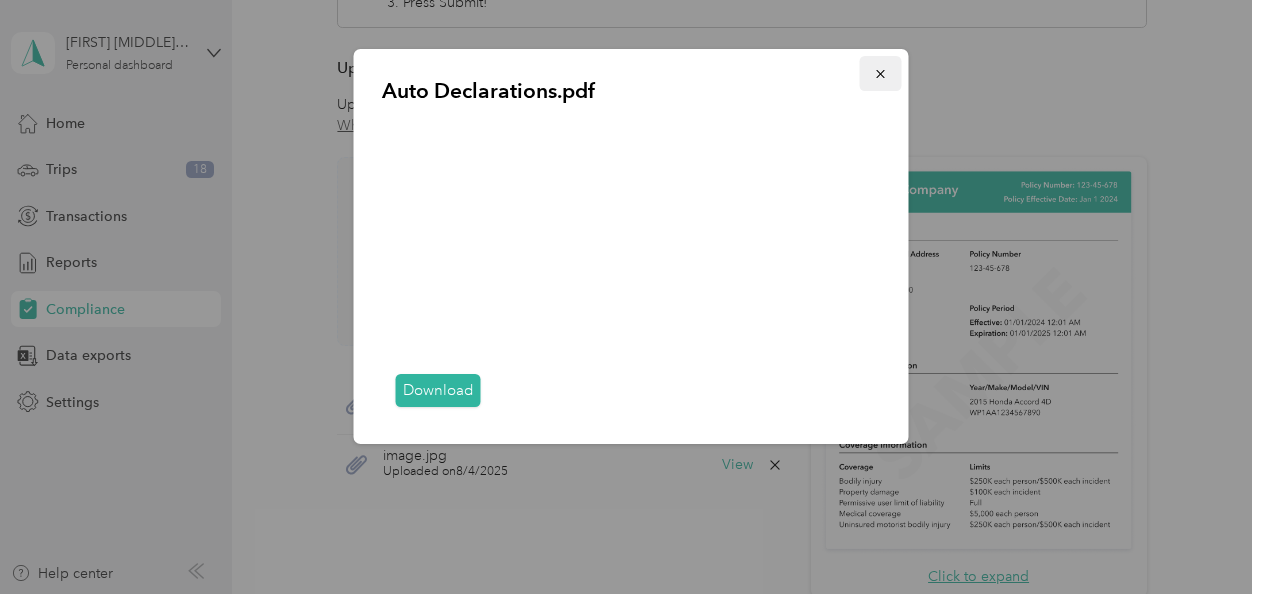 click at bounding box center [881, 73] 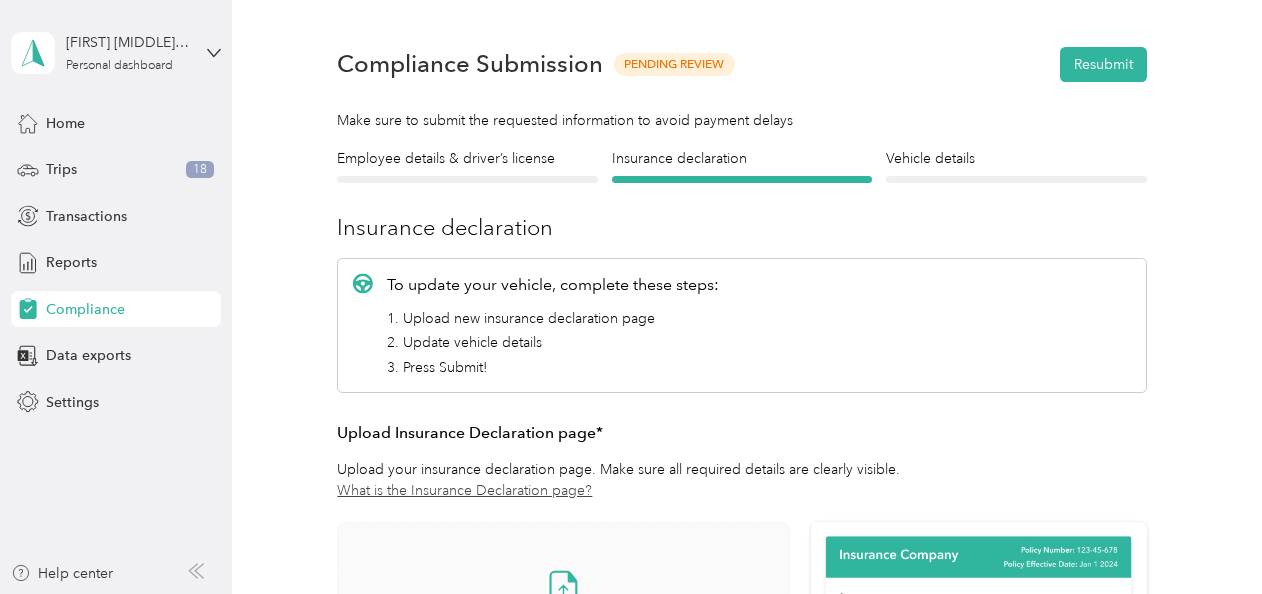 scroll, scrollTop: 30, scrollLeft: 0, axis: vertical 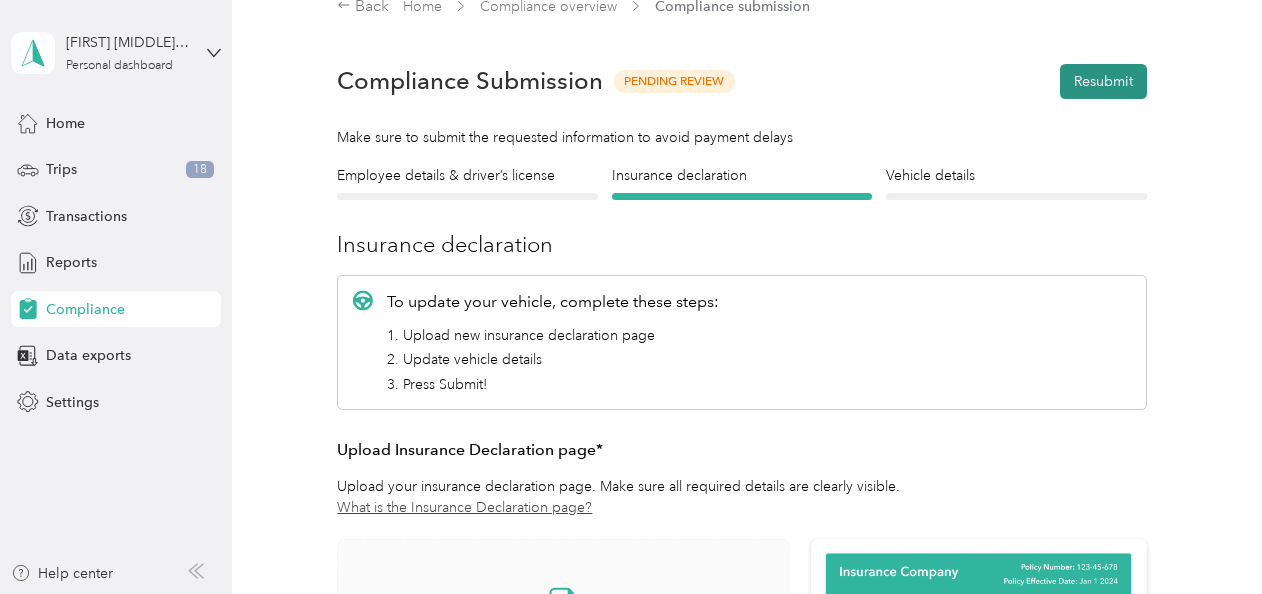 click on "Resubmit" at bounding box center (1103, 81) 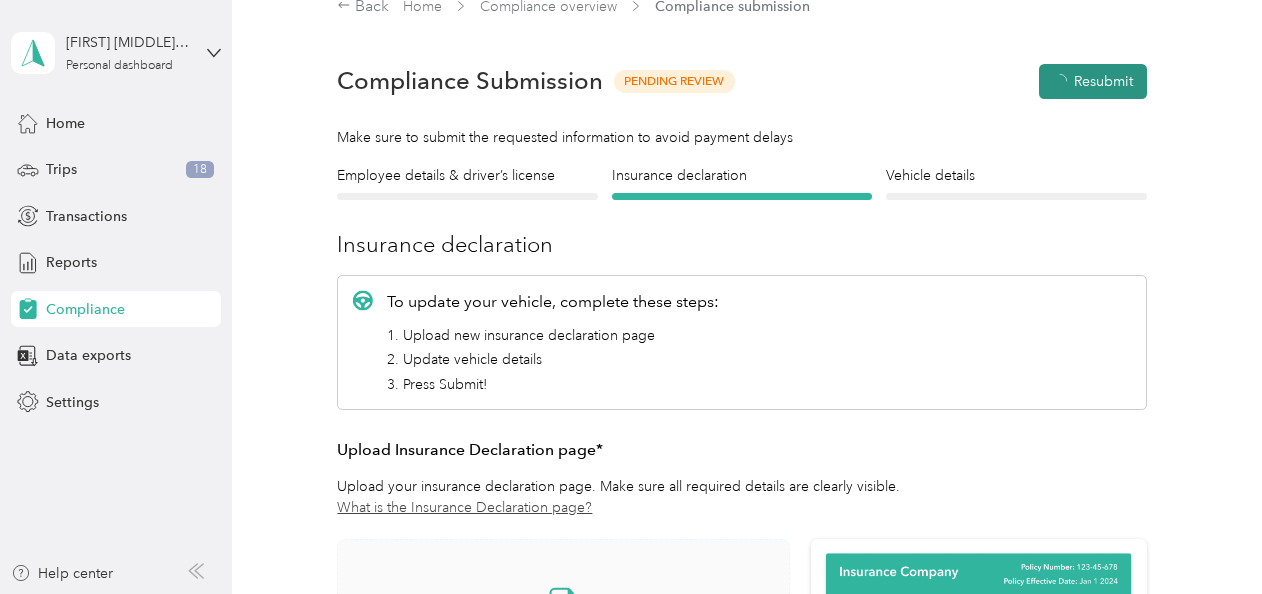scroll, scrollTop: 24, scrollLeft: 0, axis: vertical 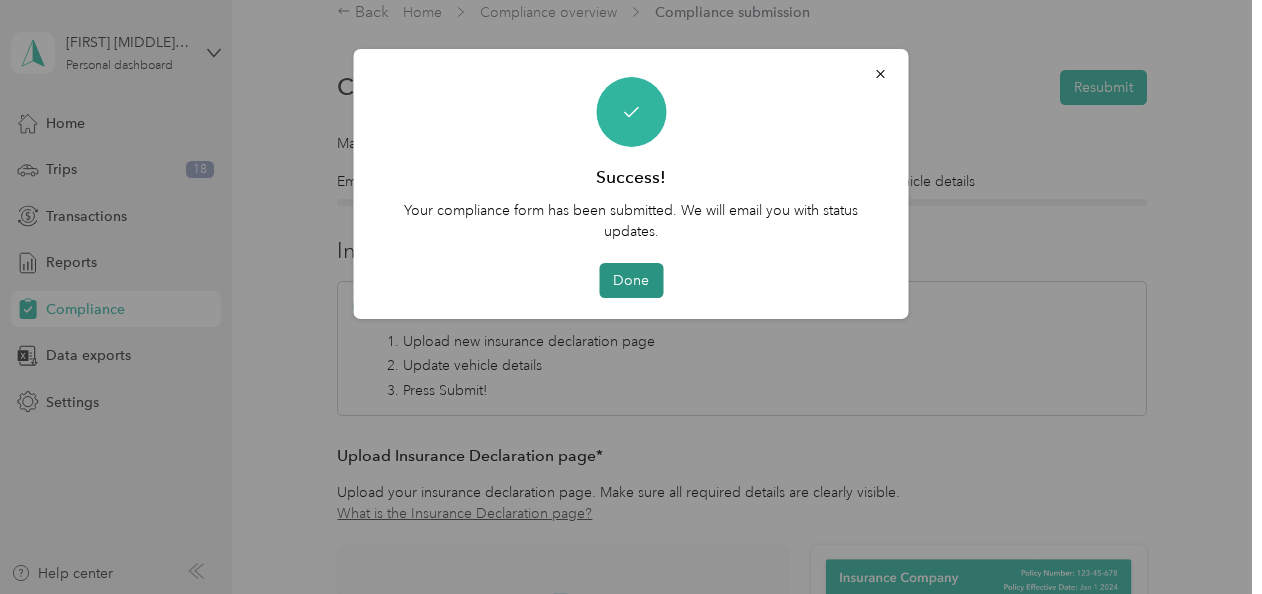 click on "Done" at bounding box center (631, 280) 